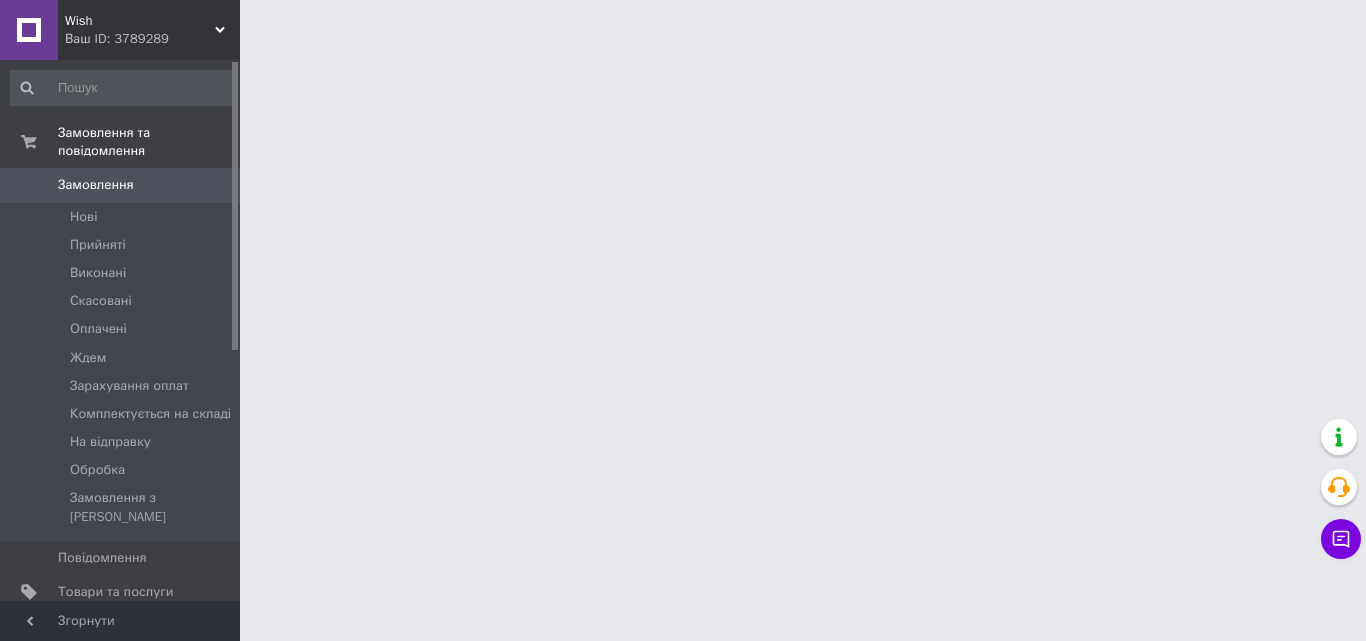 scroll, scrollTop: 0, scrollLeft: 0, axis: both 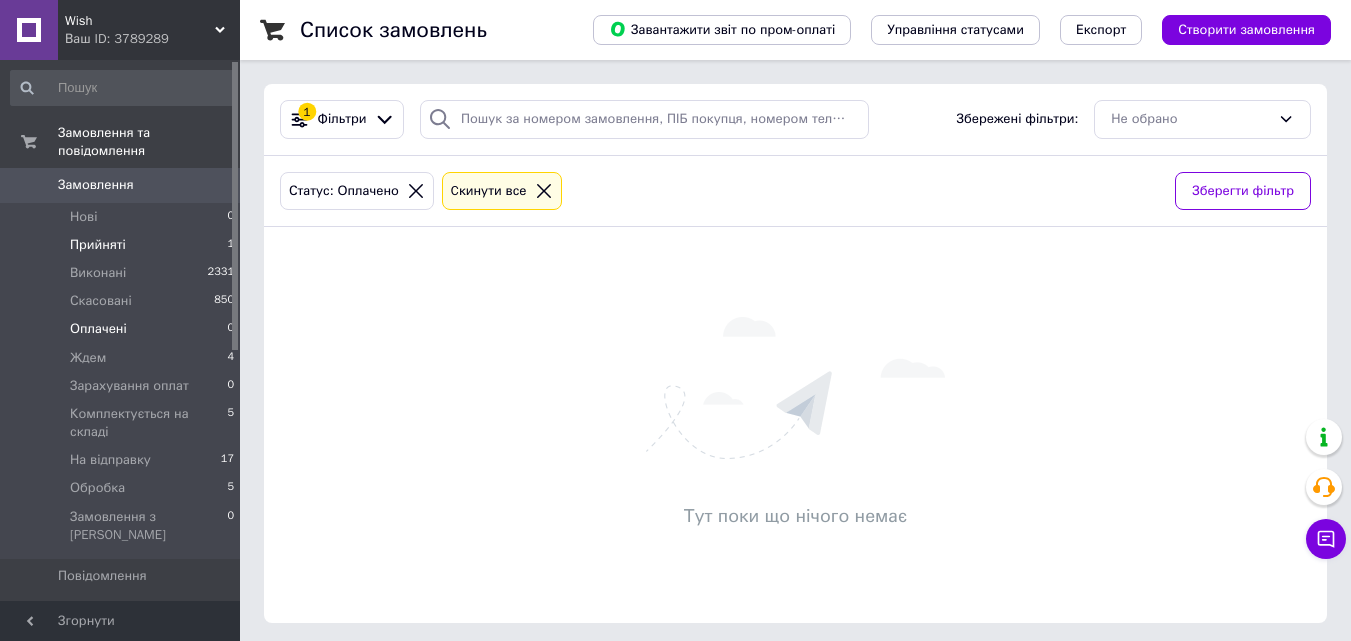 click on "Прийняті" at bounding box center [98, 245] 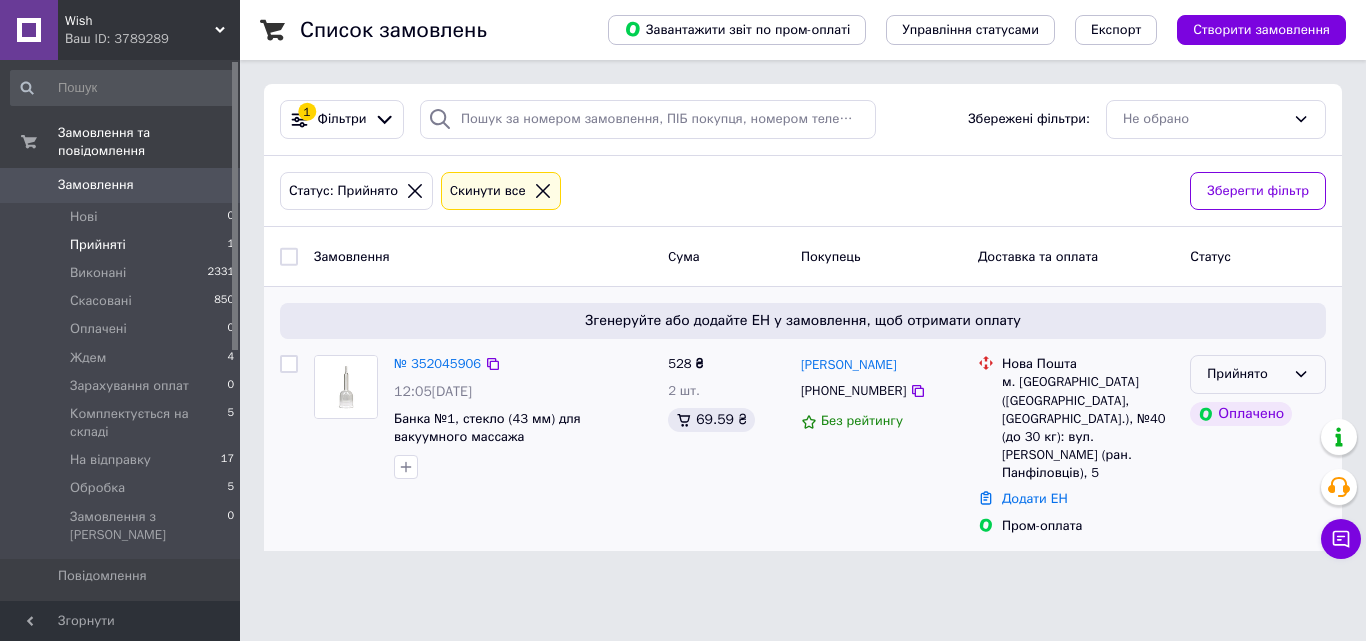 click on "Прийнято" at bounding box center [1258, 374] 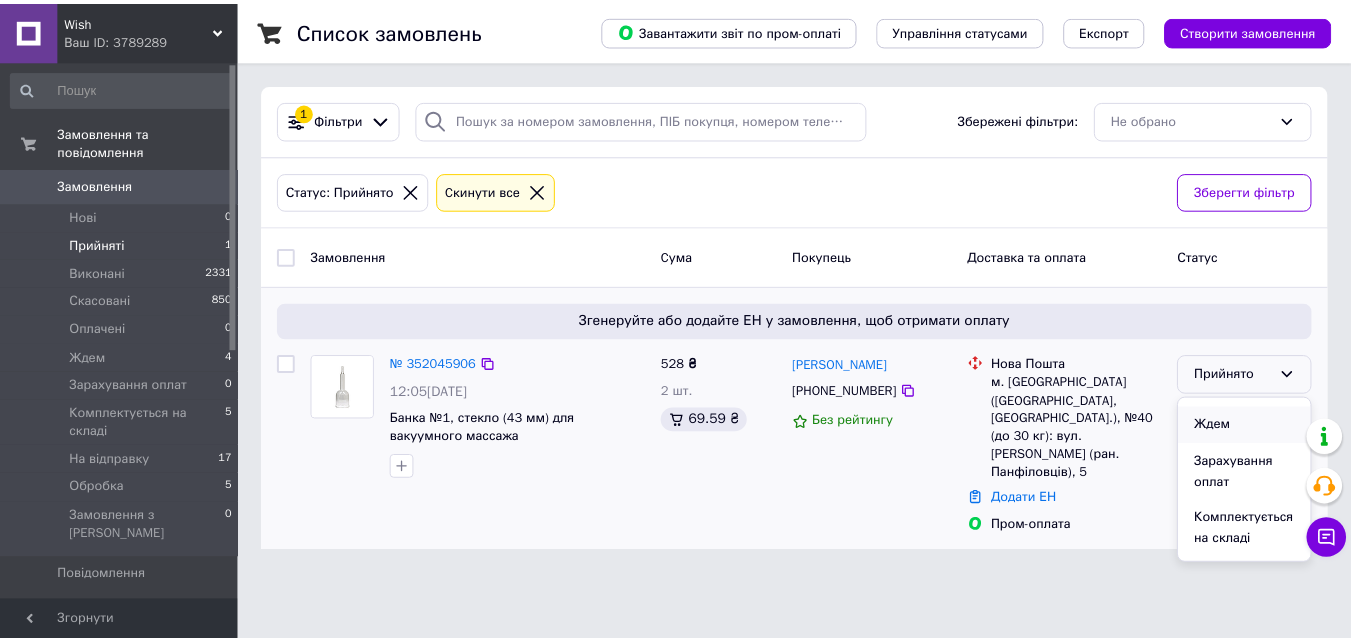 scroll, scrollTop: 168, scrollLeft: 0, axis: vertical 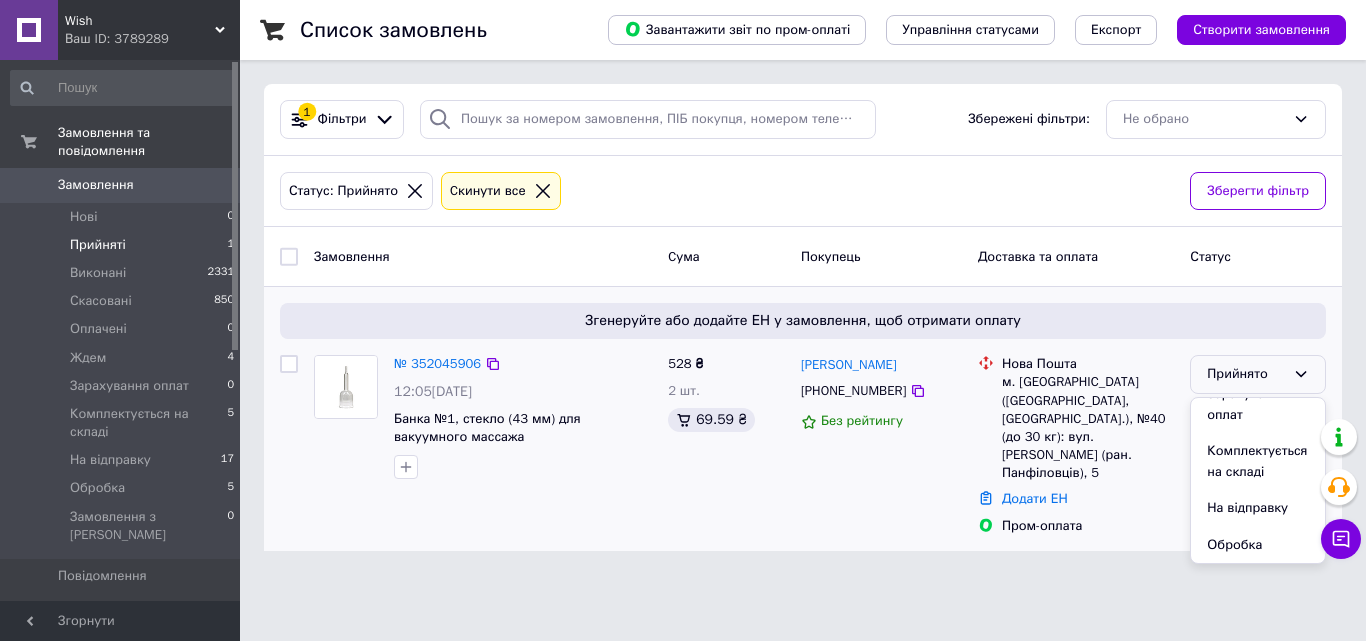 click on "Комплектується на складі" at bounding box center [1258, 461] 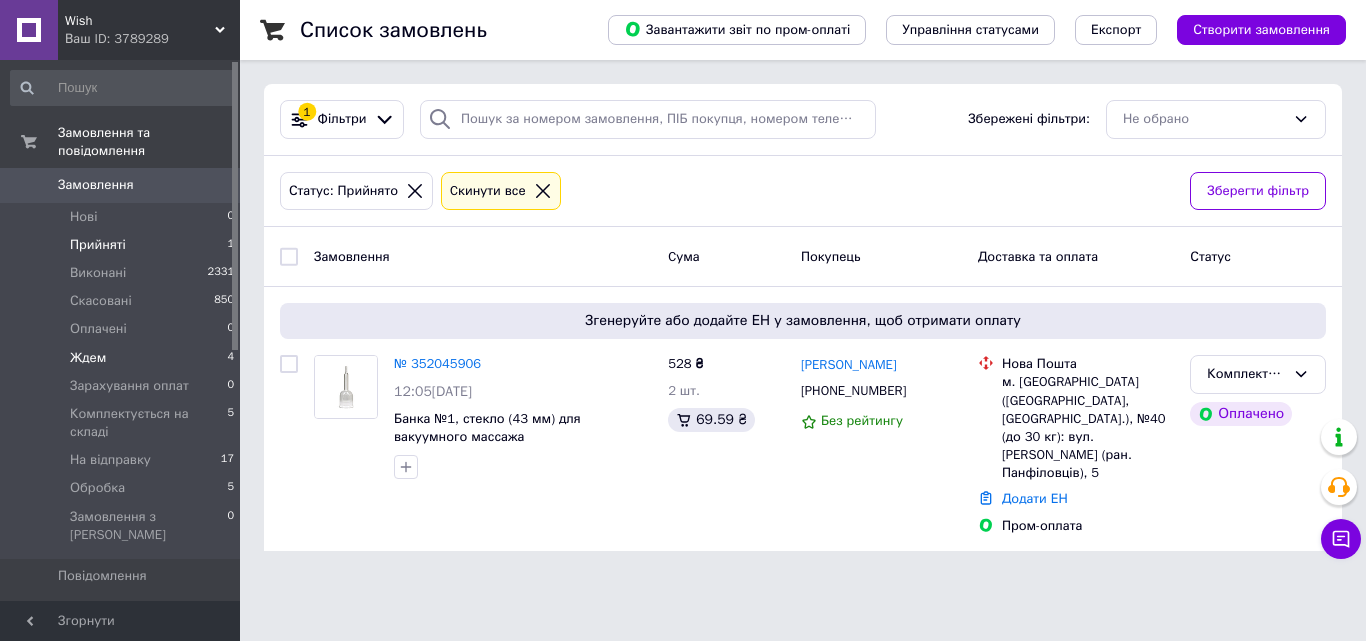 click on "Ждем" at bounding box center [88, 358] 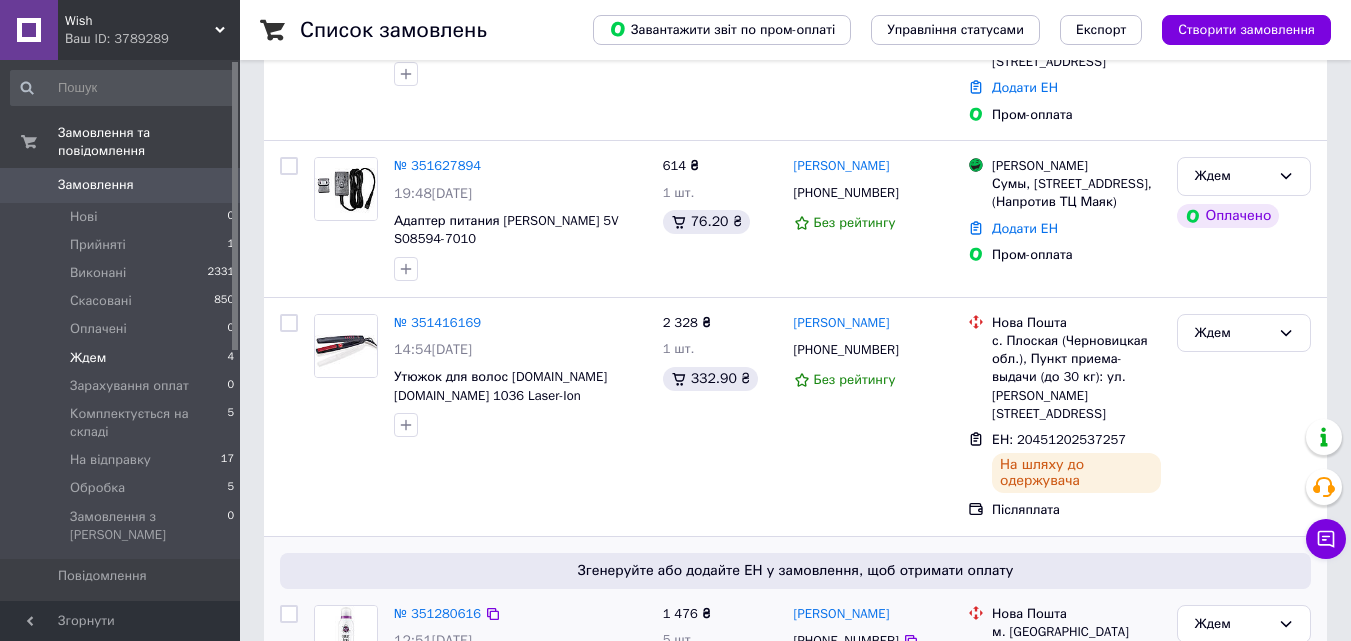 scroll, scrollTop: 481, scrollLeft: 0, axis: vertical 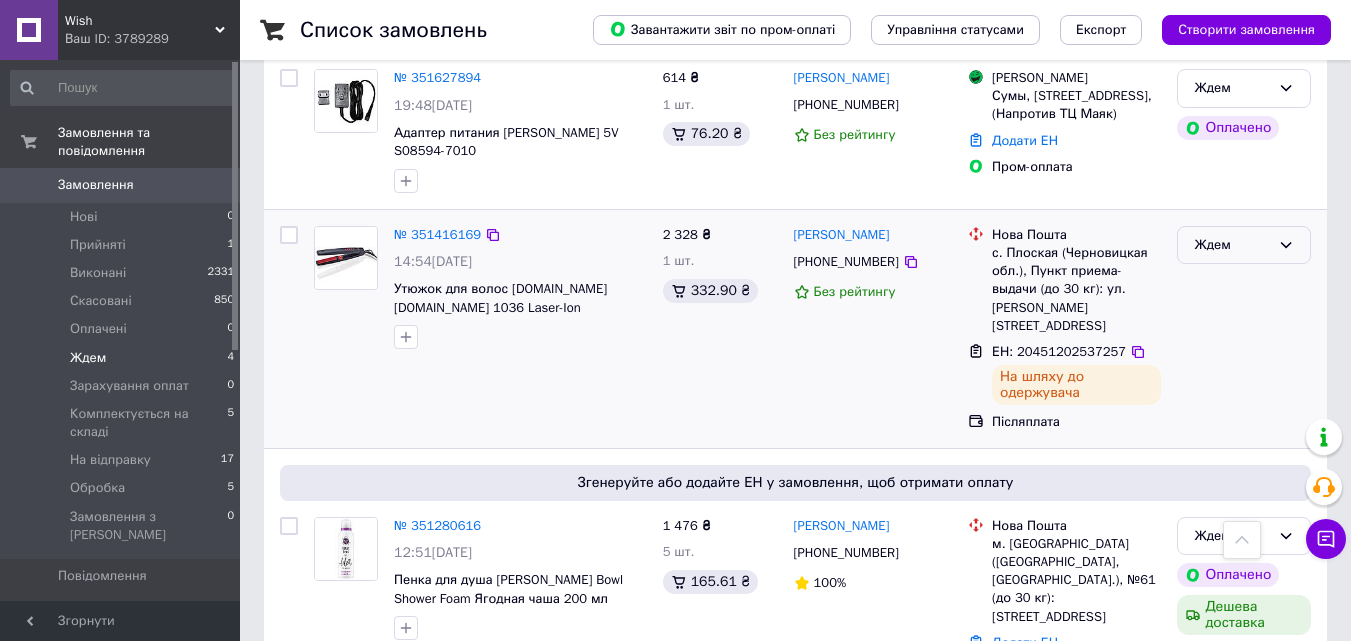 click on "Ждем" at bounding box center [1232, 245] 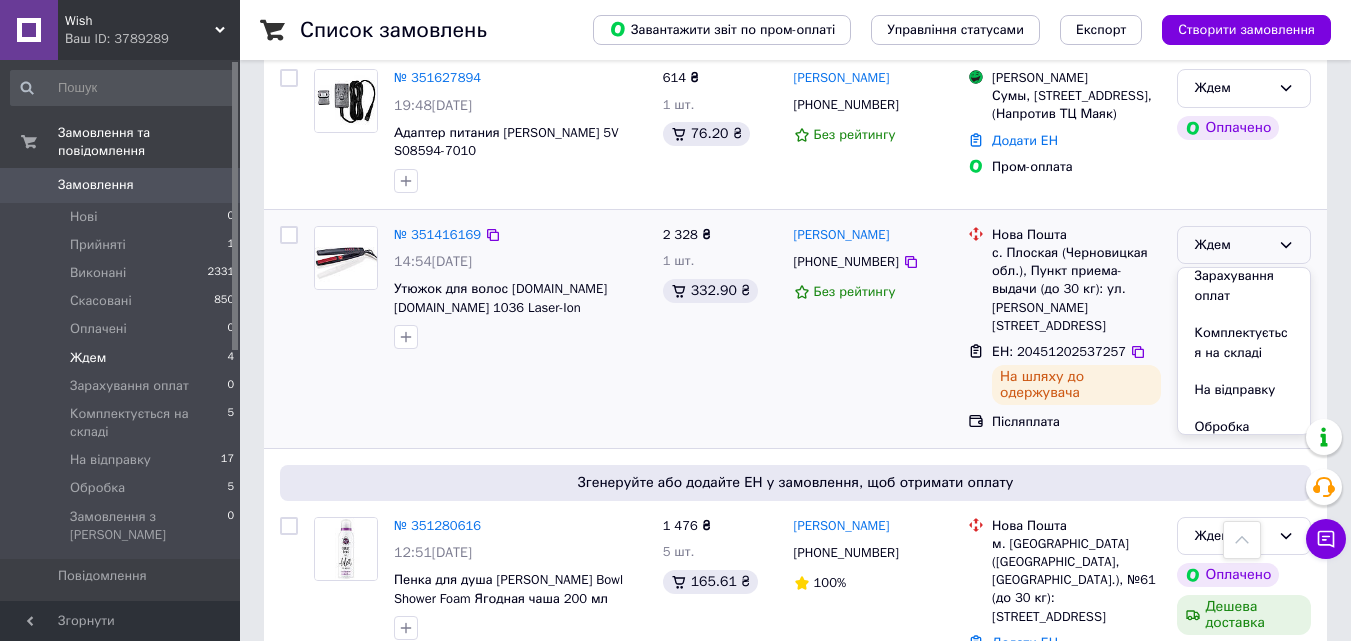 scroll, scrollTop: 168, scrollLeft: 0, axis: vertical 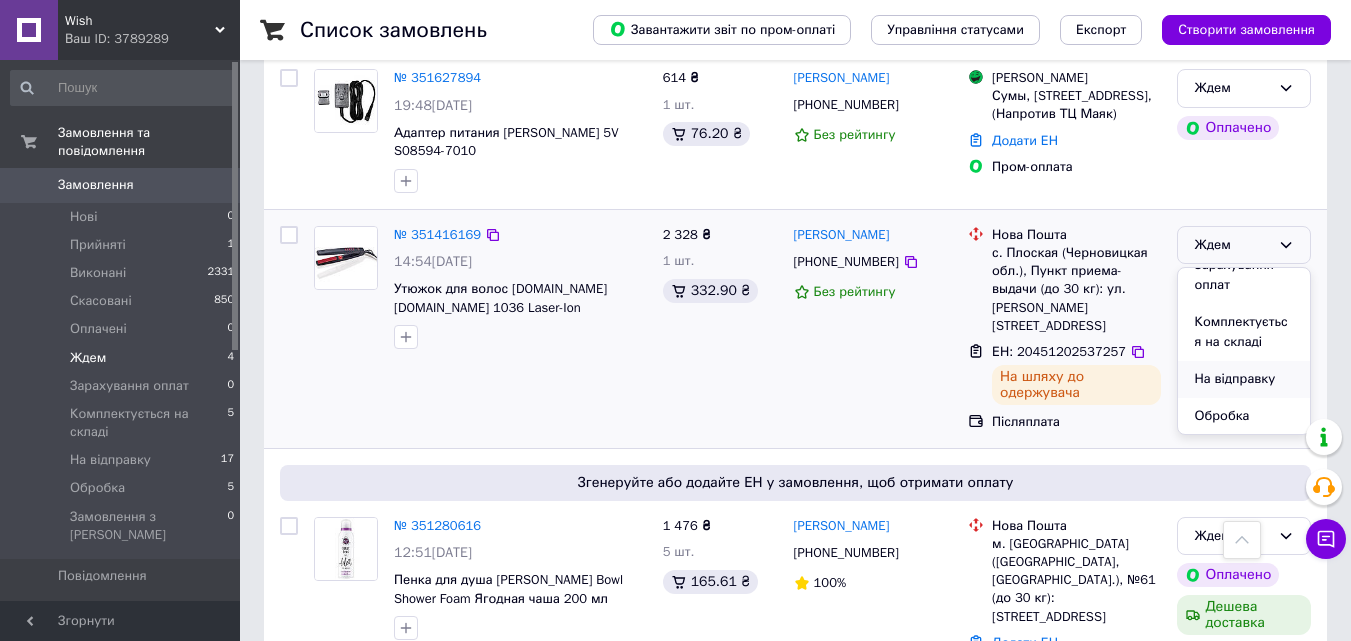 click on "На відправку" at bounding box center (1244, 379) 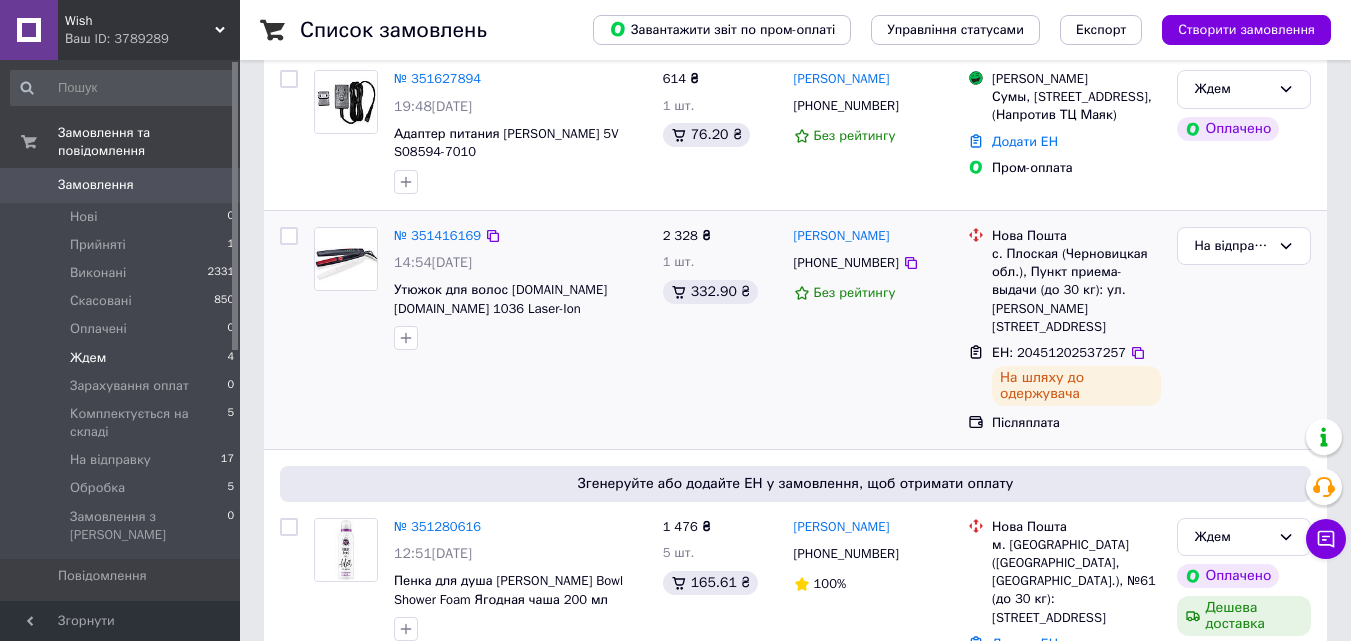 scroll, scrollTop: 481, scrollLeft: 0, axis: vertical 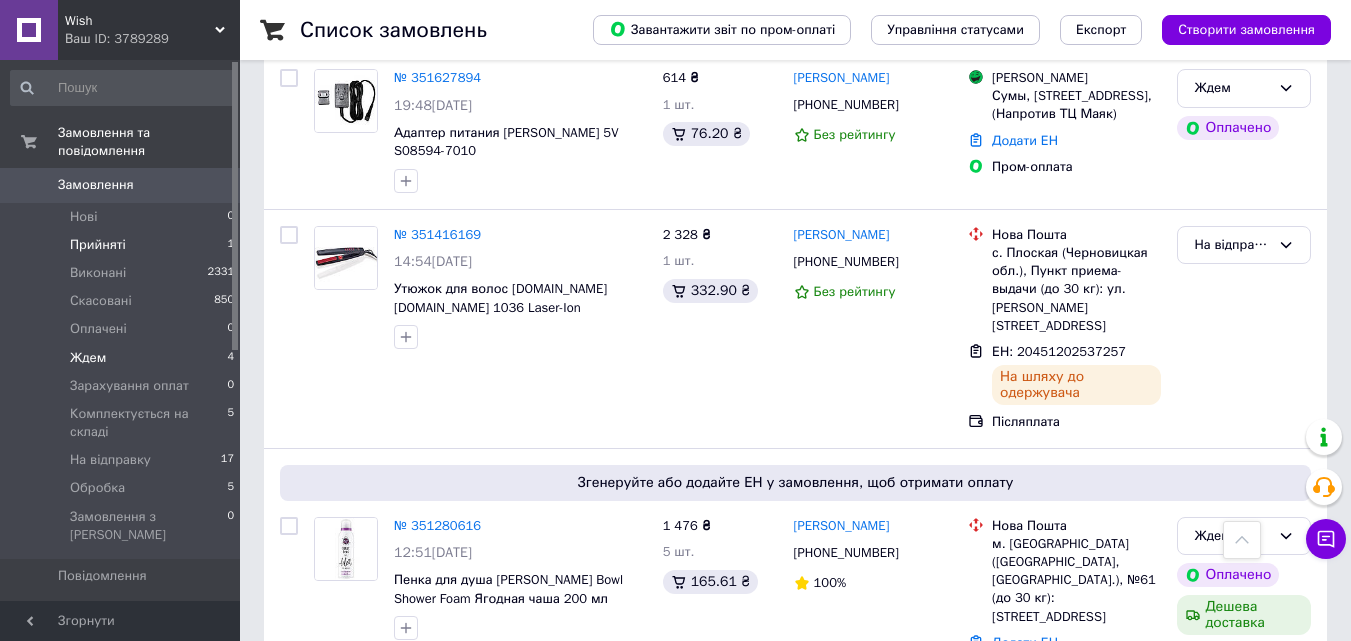 click on "Прийняті" at bounding box center (98, 245) 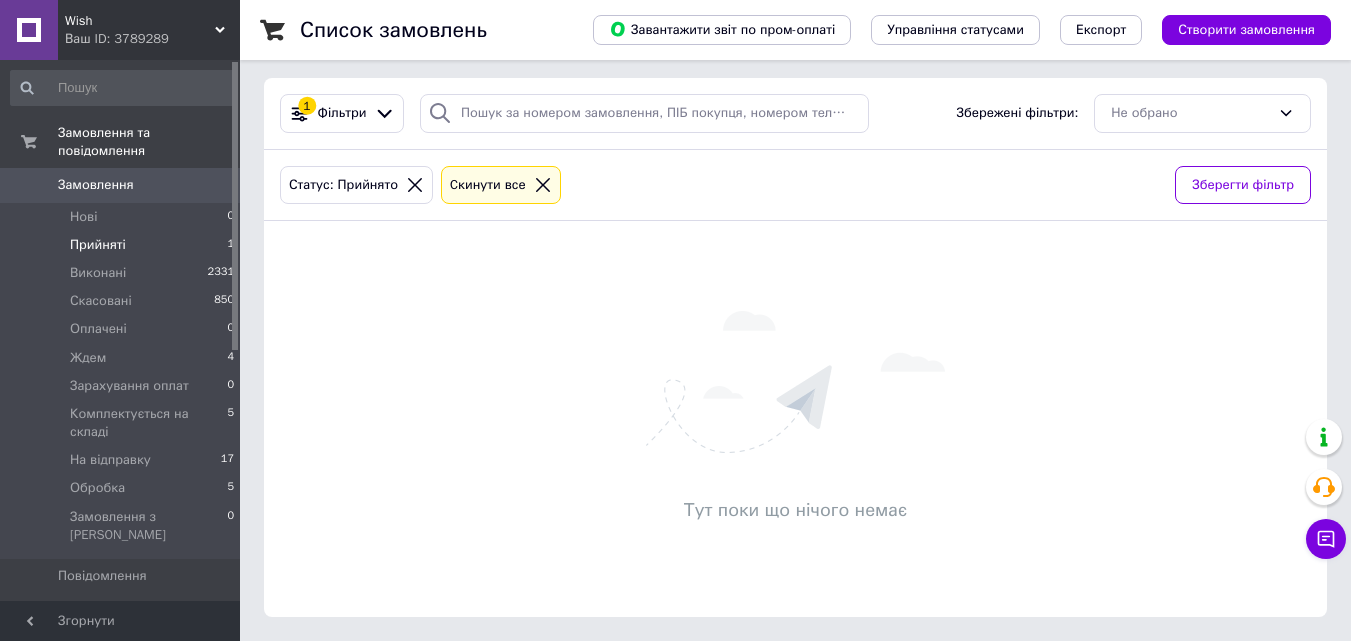 scroll, scrollTop: 0, scrollLeft: 0, axis: both 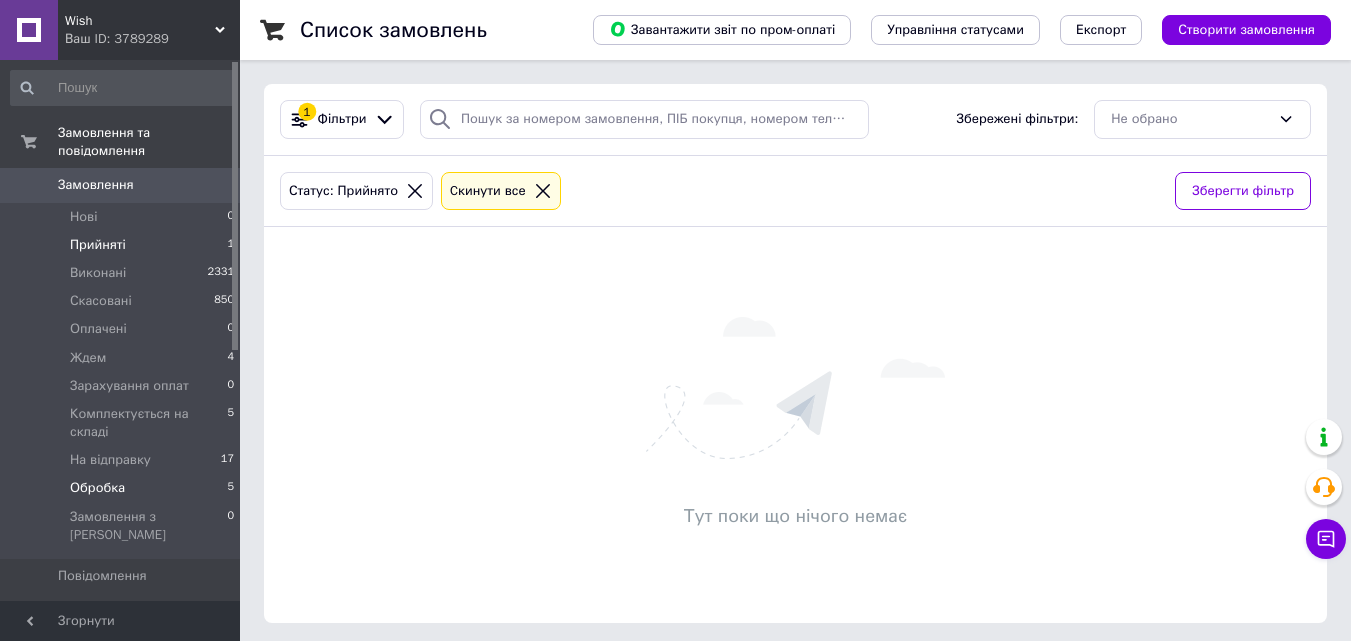 click on "Обробка" at bounding box center [97, 488] 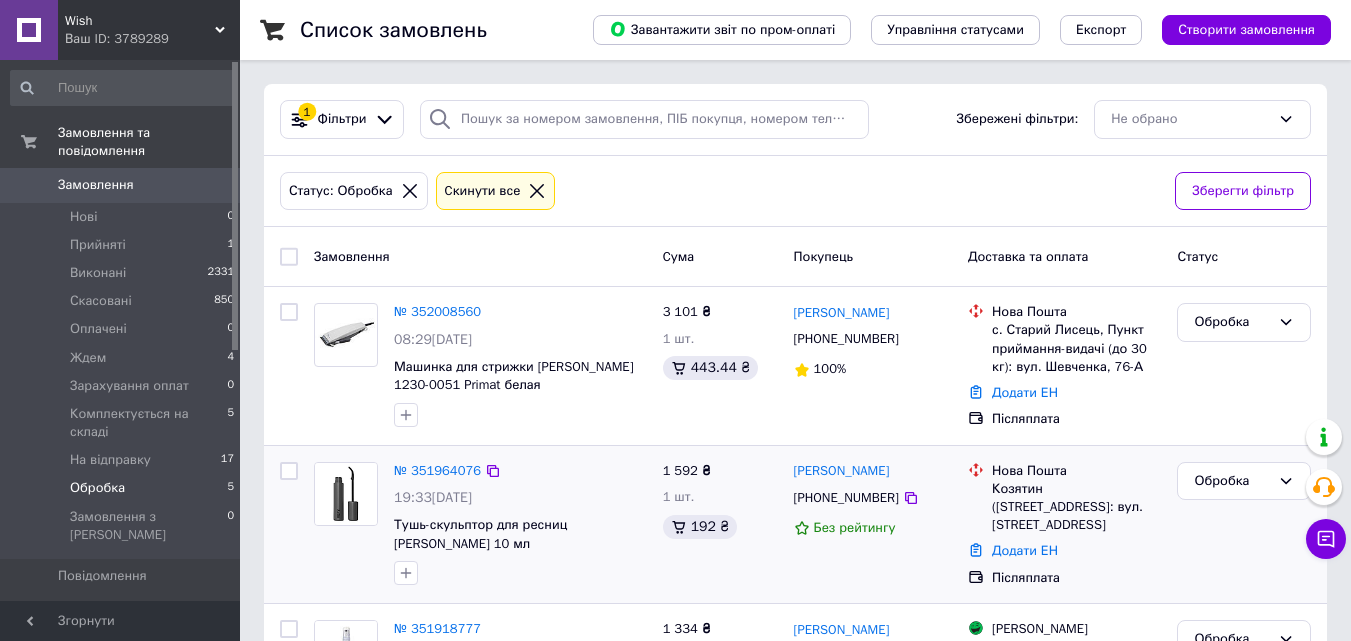 scroll, scrollTop: 496, scrollLeft: 0, axis: vertical 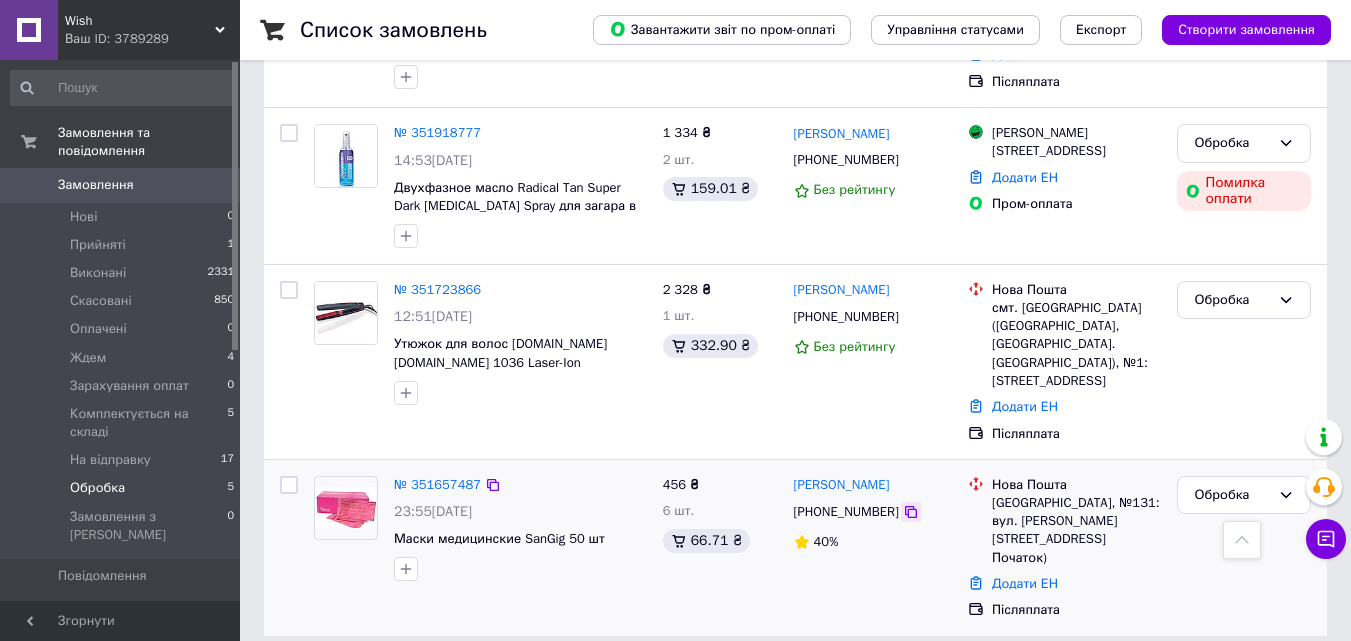 click 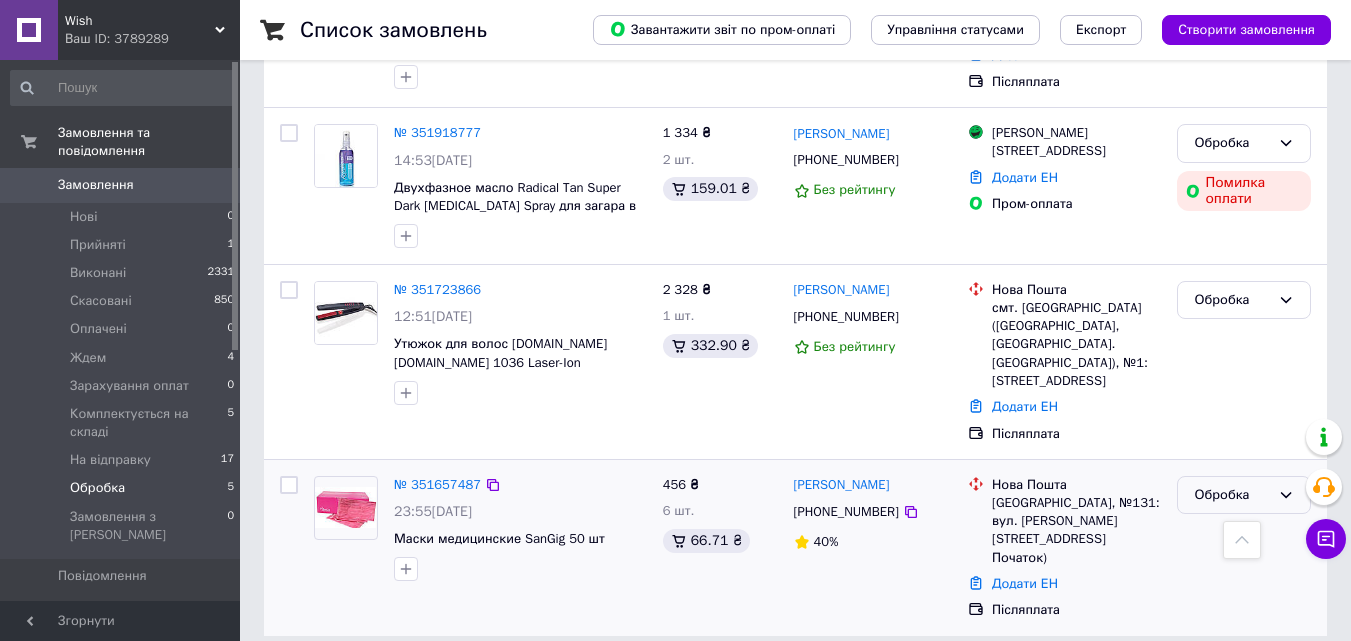 click on "Обробка" at bounding box center [1232, 495] 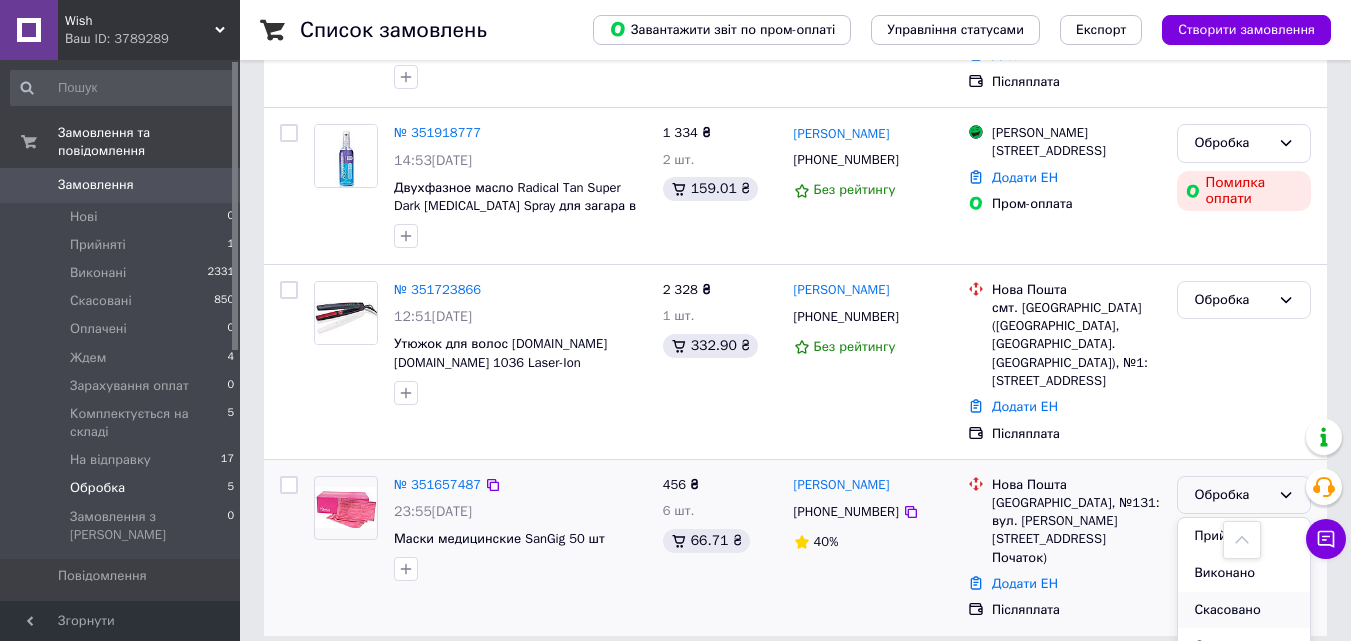 click on "Скасовано" at bounding box center [1244, 610] 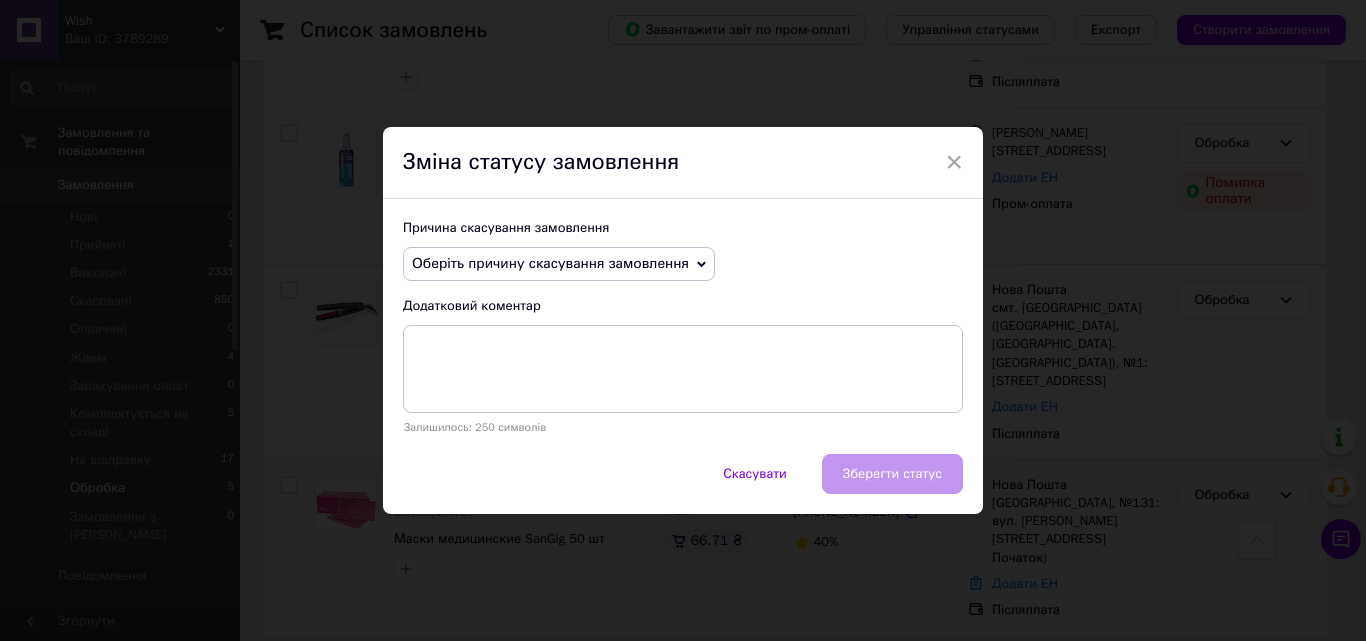 click on "Оберіть причину скасування замовлення" at bounding box center (550, 263) 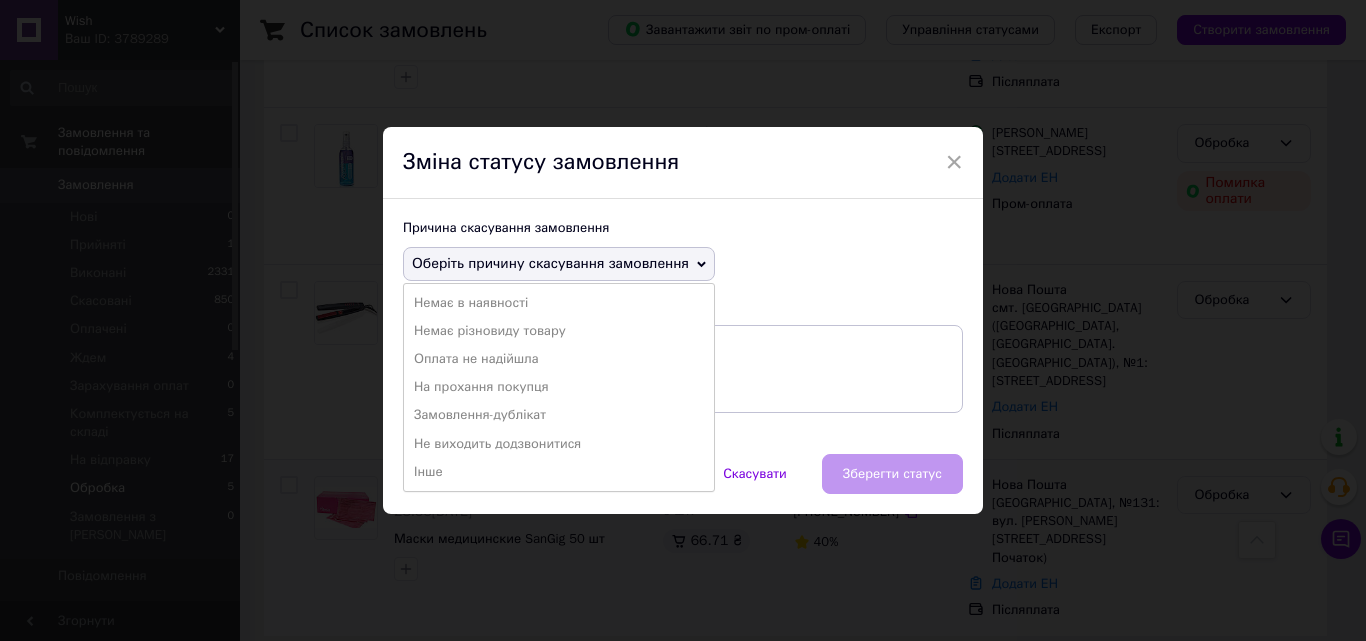 click on "На прохання покупця" at bounding box center (559, 387) 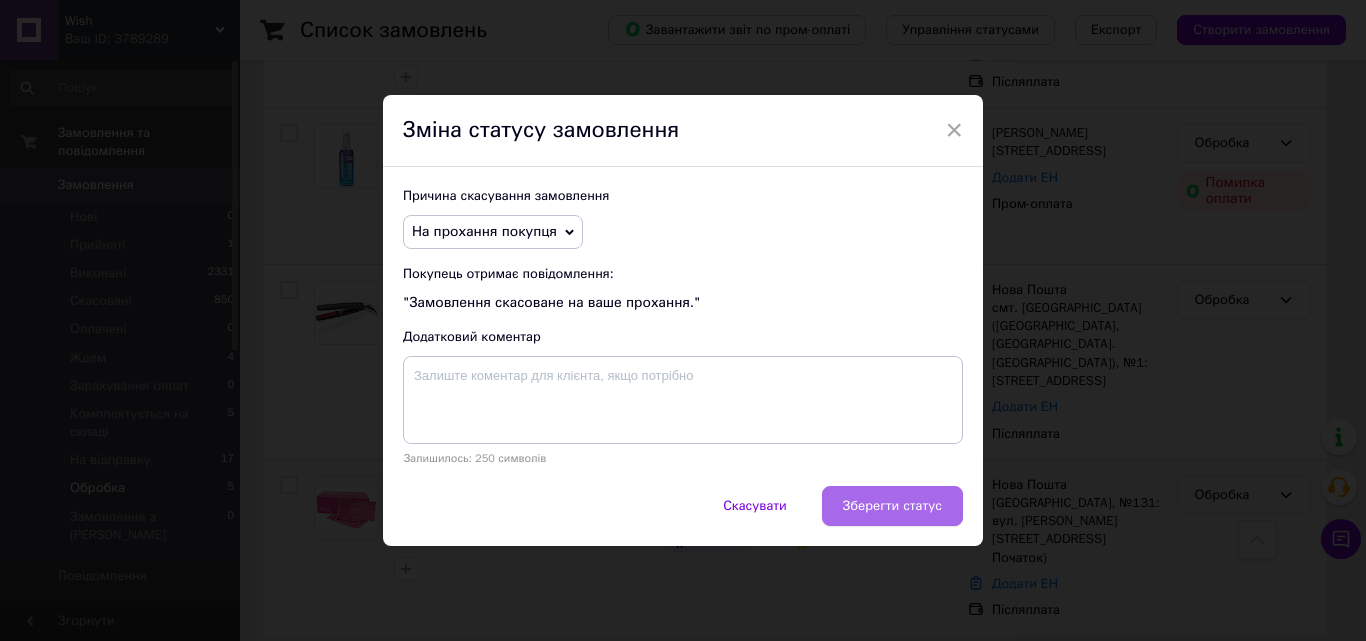 click on "Зберегти статус" at bounding box center (892, 506) 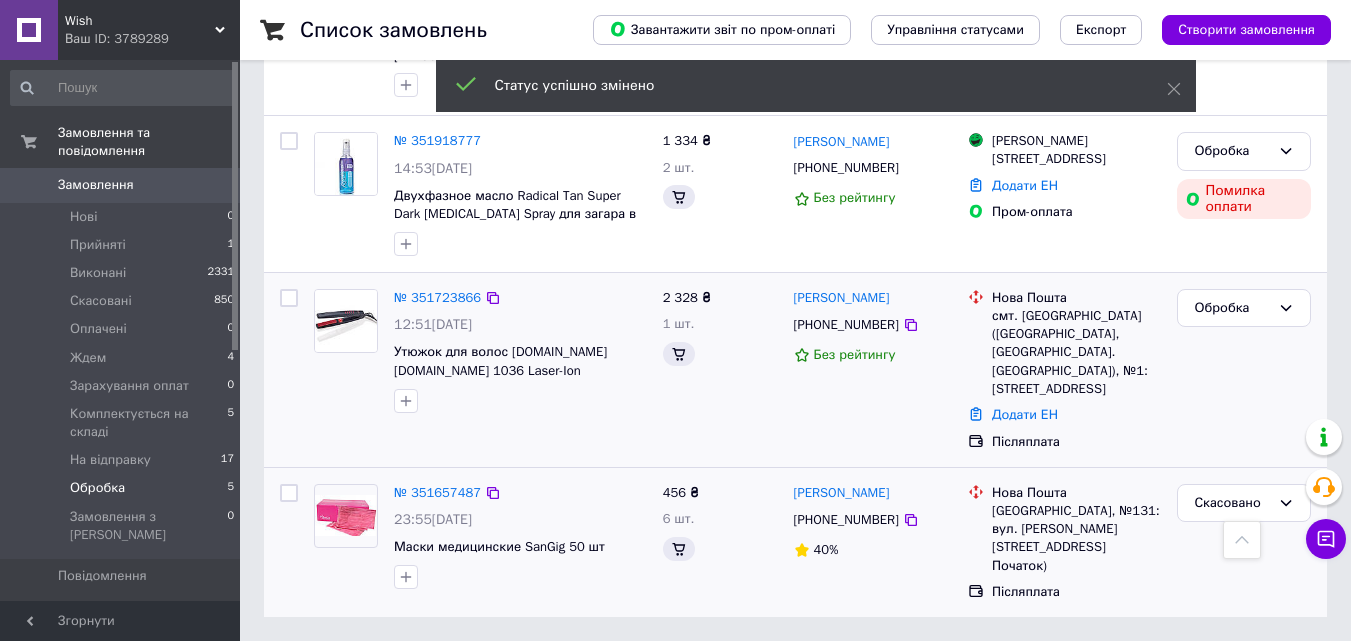 scroll, scrollTop: 476, scrollLeft: 0, axis: vertical 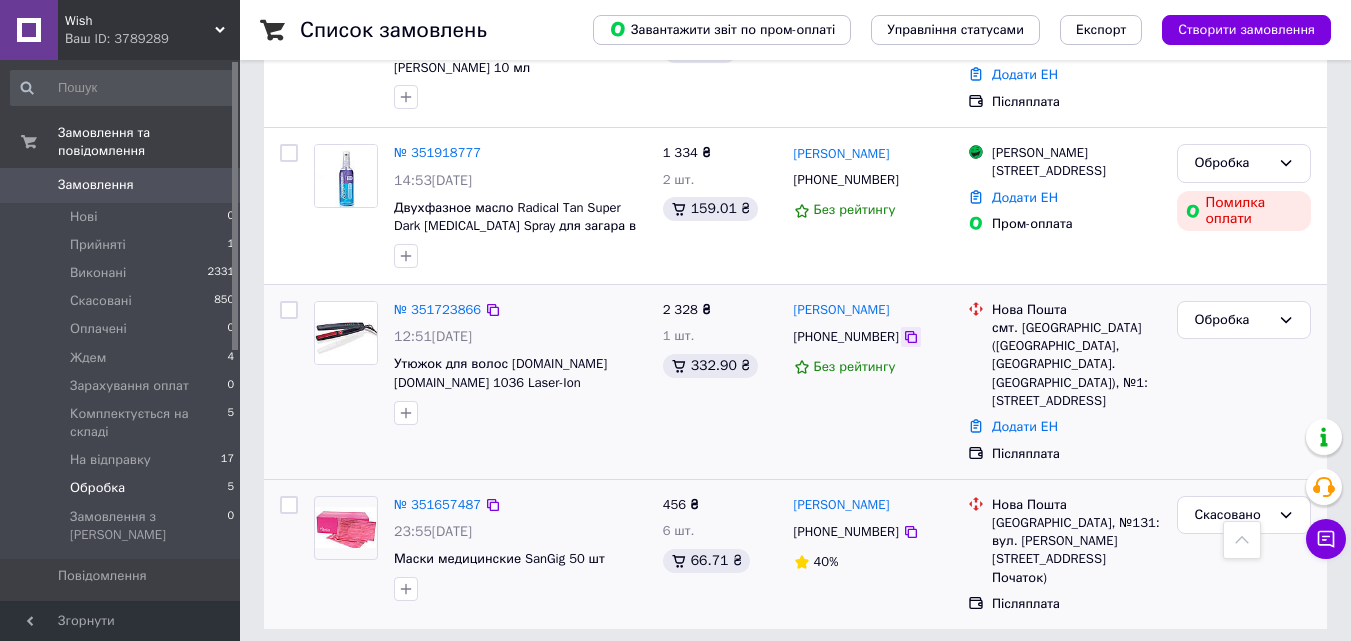 click 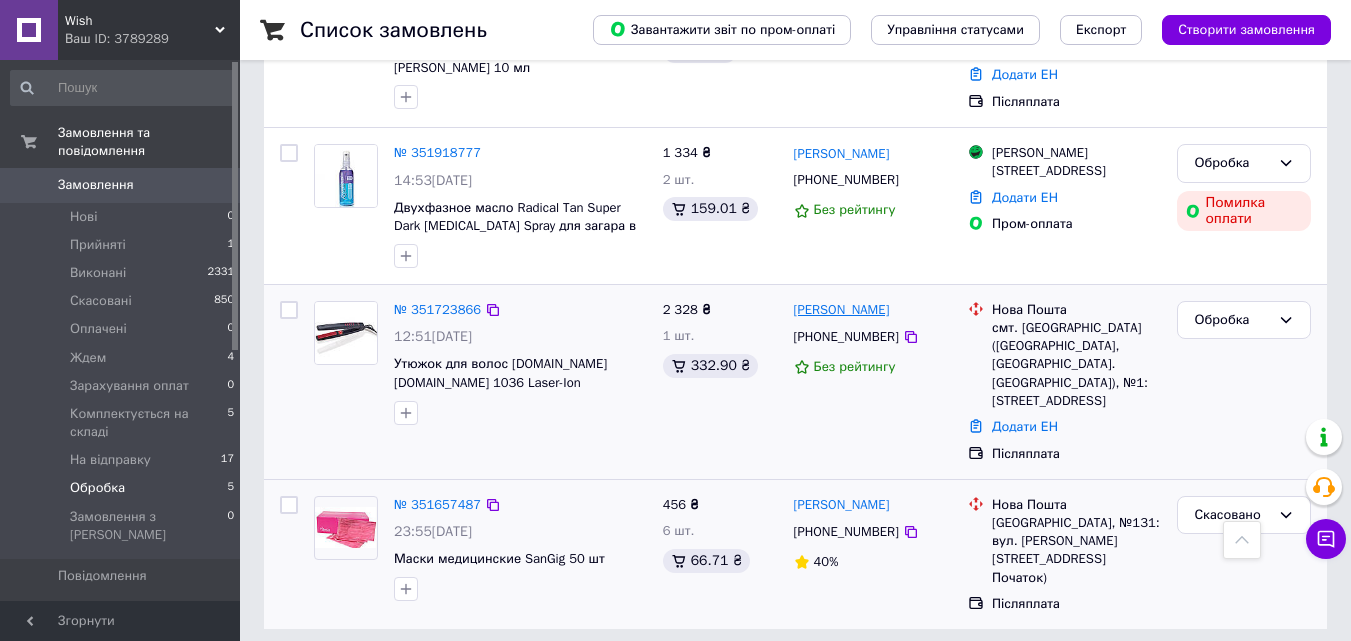 drag, startPoint x: 925, startPoint y: 309, endPoint x: 853, endPoint y: 313, distance: 72.11102 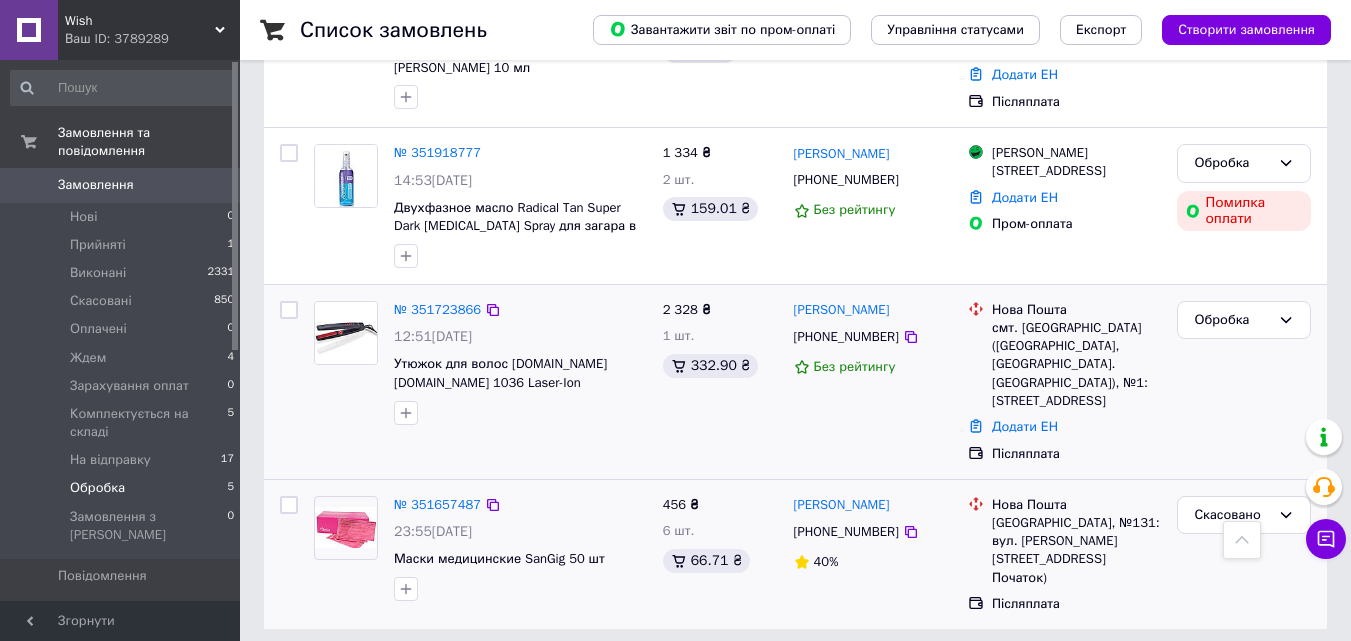 copy on "[PERSON_NAME]" 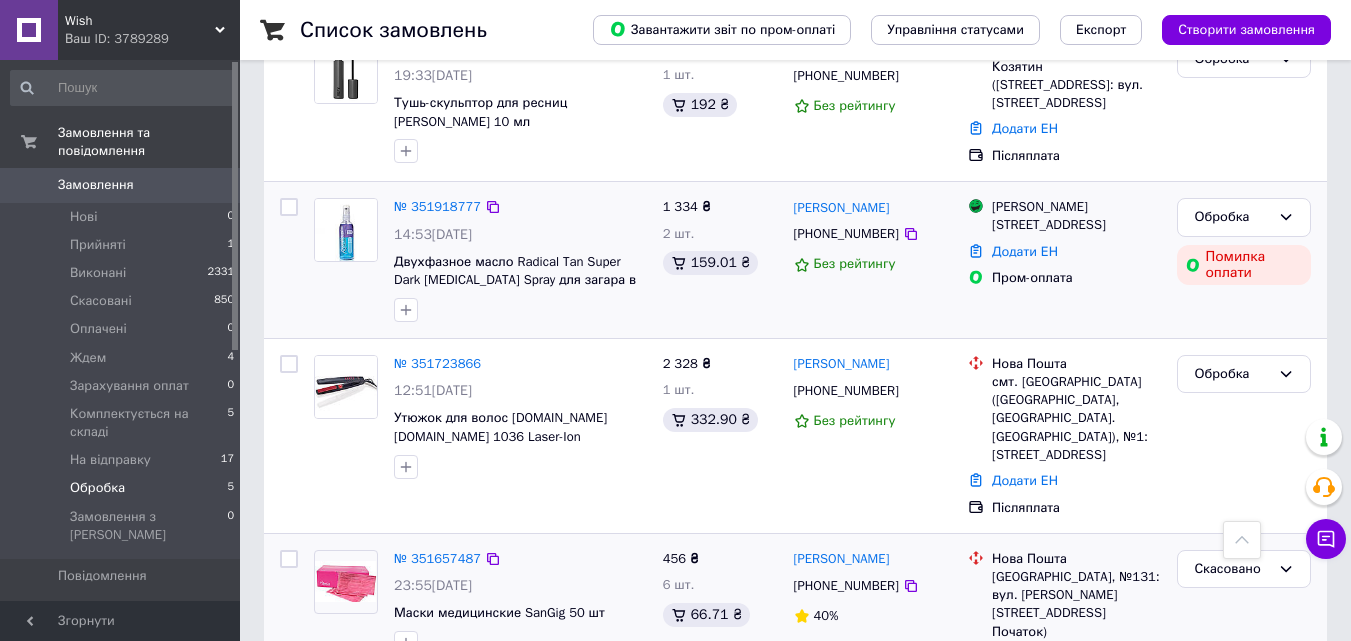 scroll, scrollTop: 376, scrollLeft: 0, axis: vertical 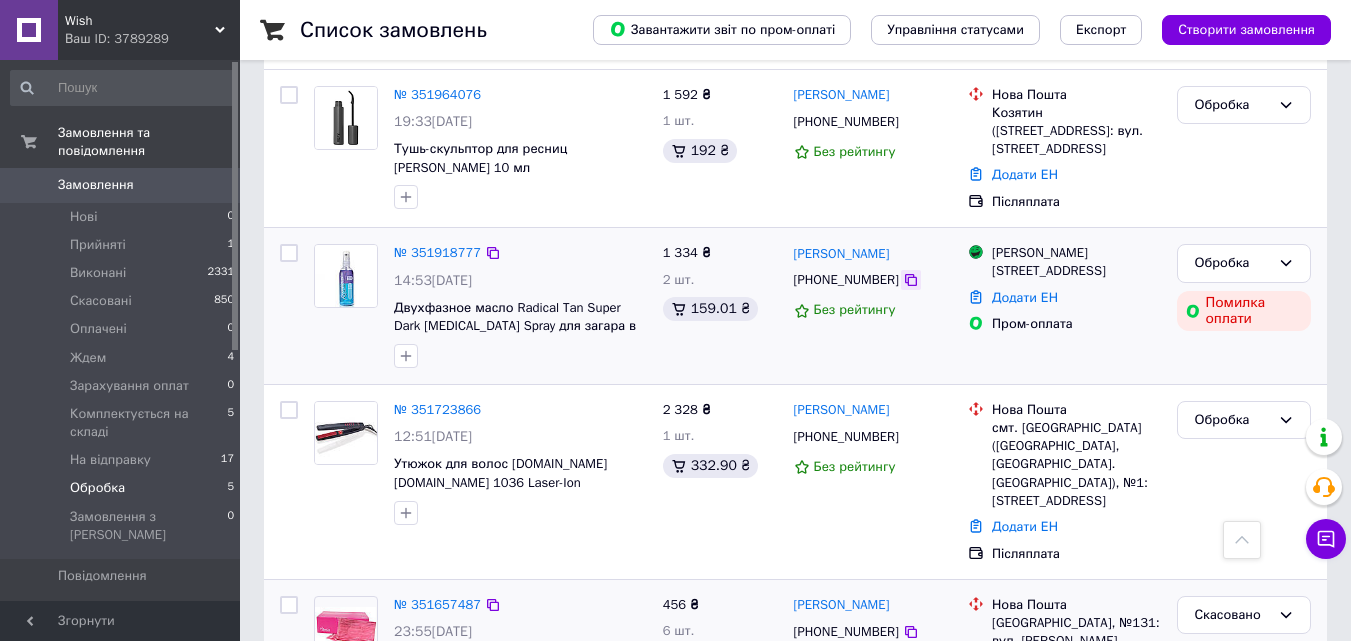click 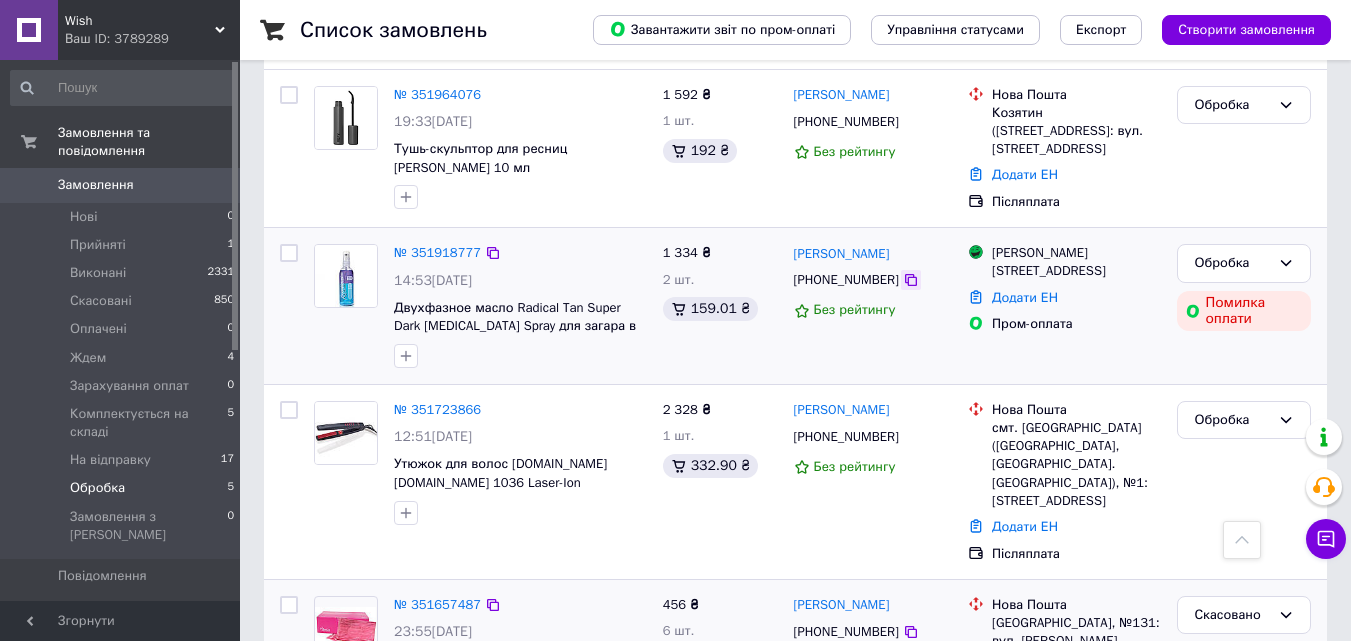 click 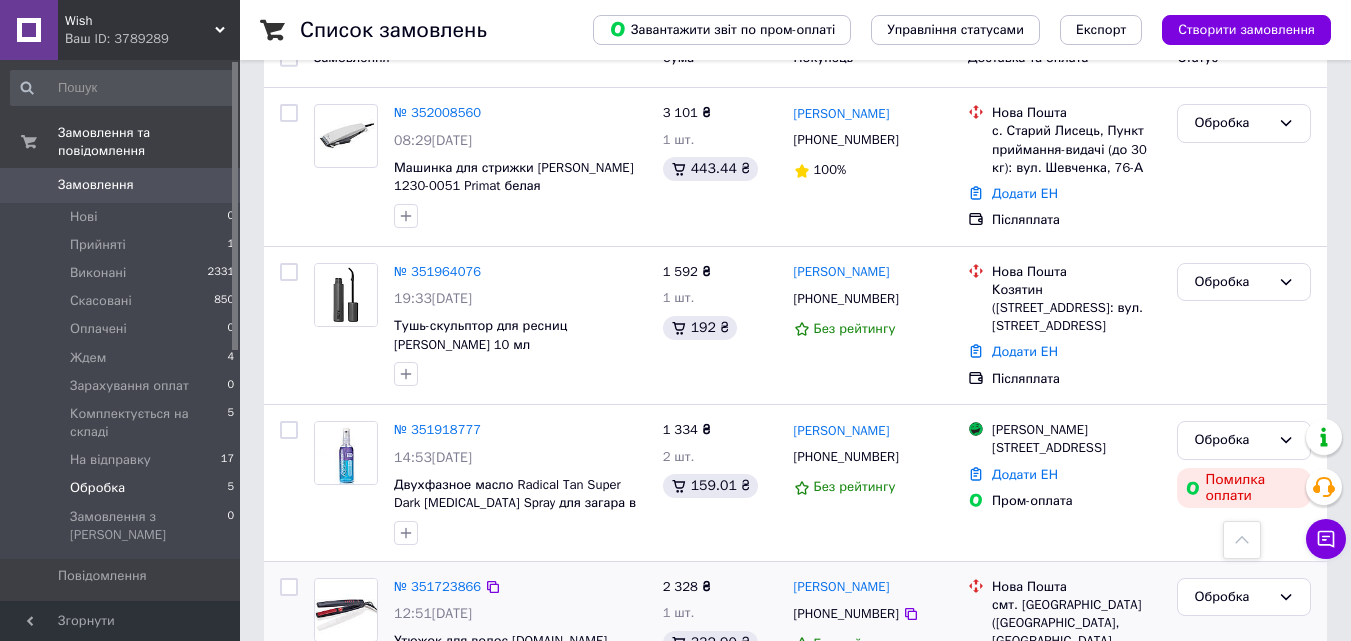 scroll, scrollTop: 176, scrollLeft: 0, axis: vertical 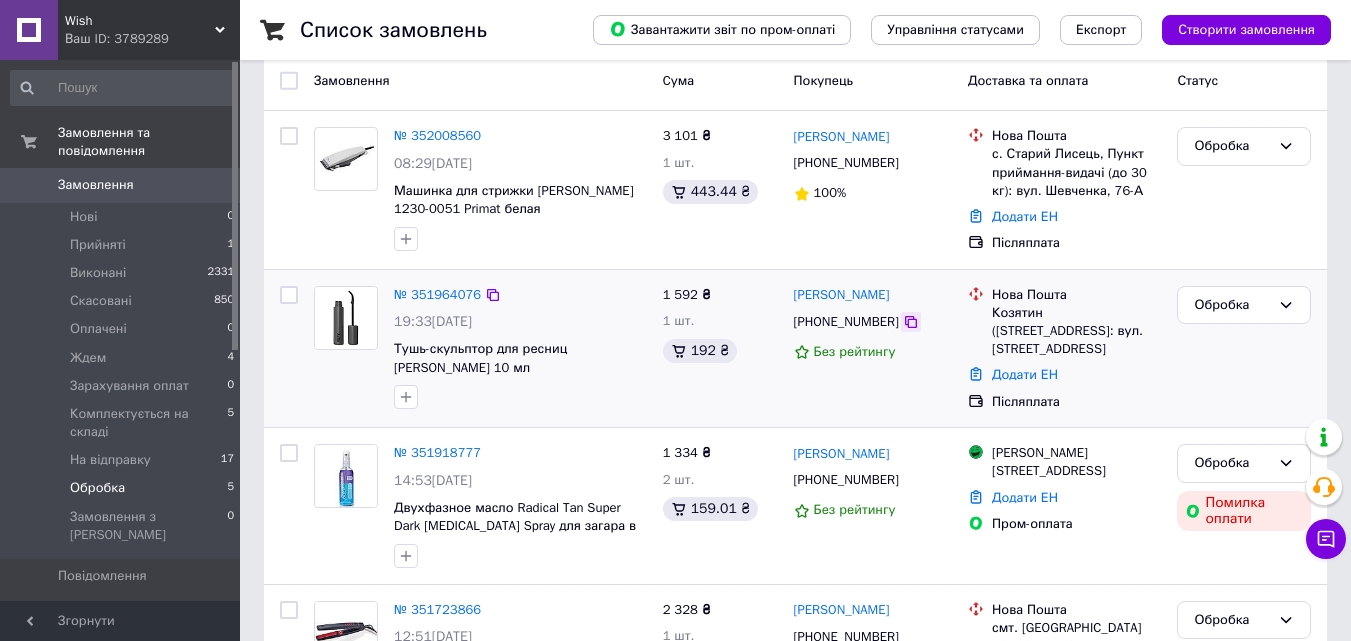 click 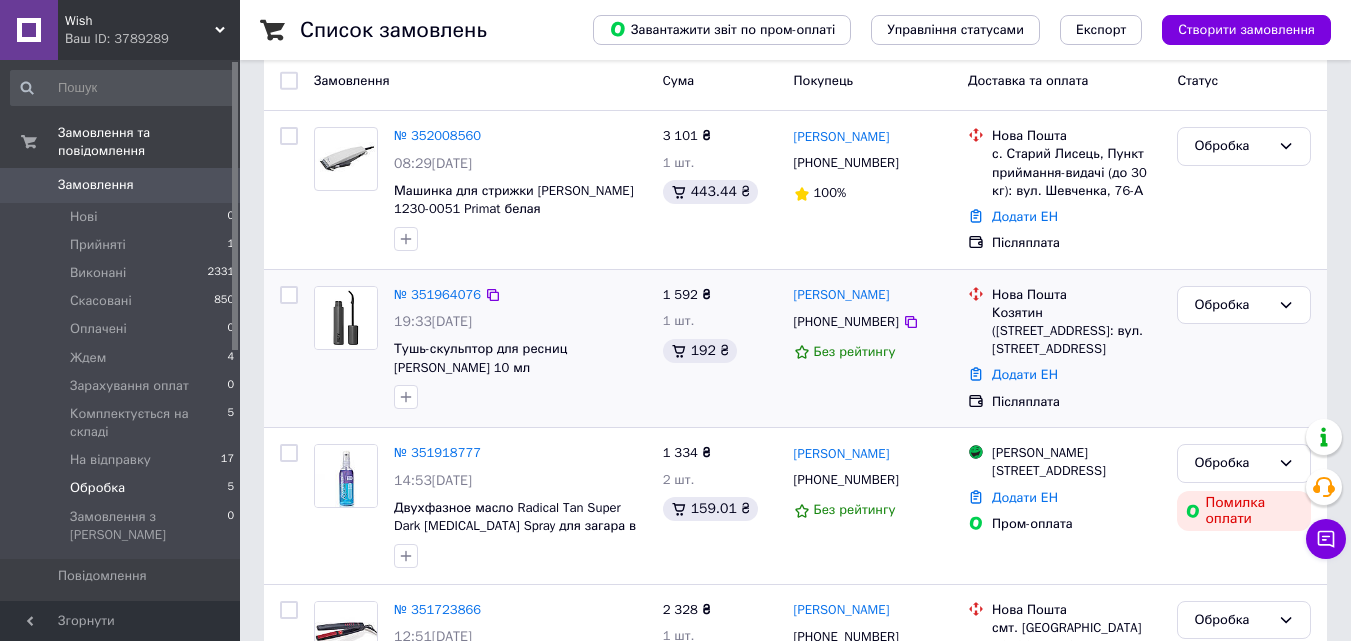 drag, startPoint x: 895, startPoint y: 324, endPoint x: 884, endPoint y: 330, distance: 12.529964 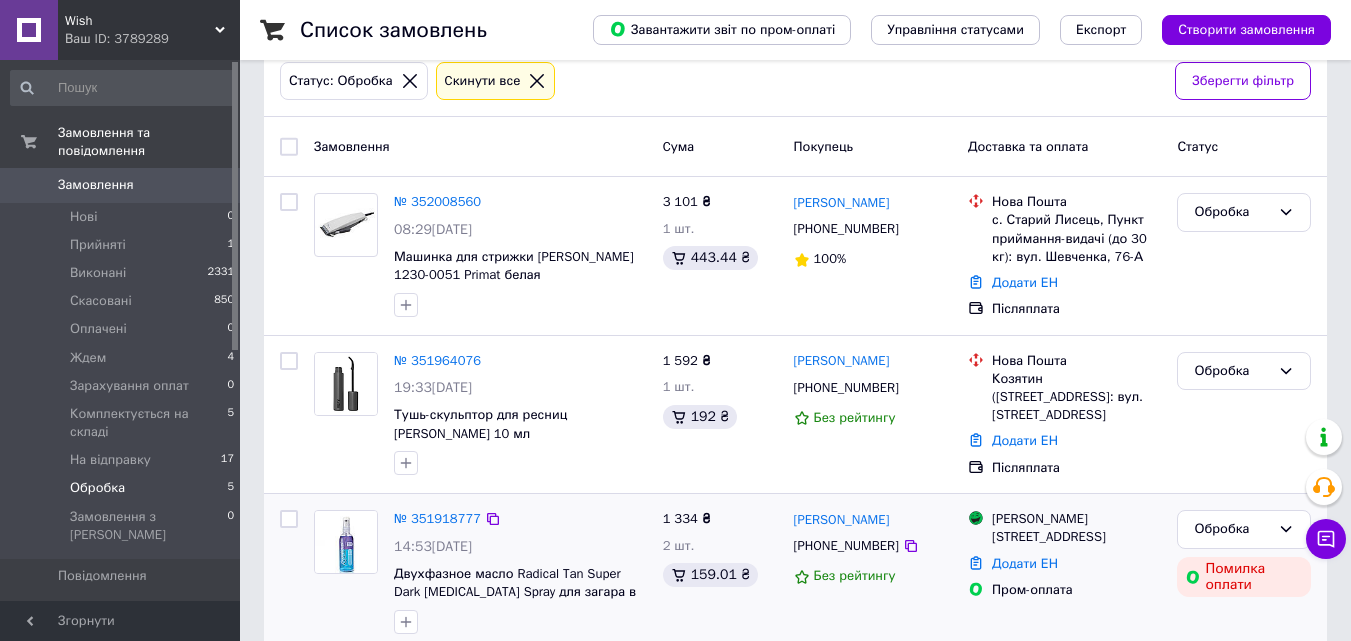 scroll, scrollTop: 76, scrollLeft: 0, axis: vertical 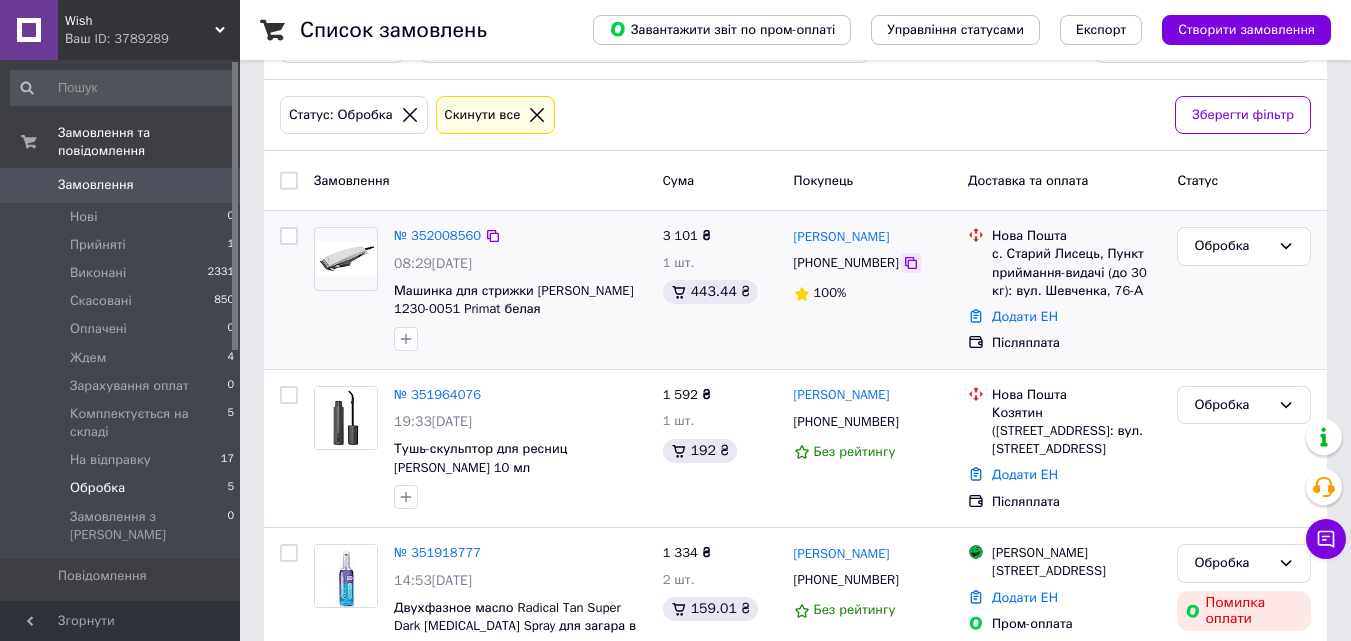 click 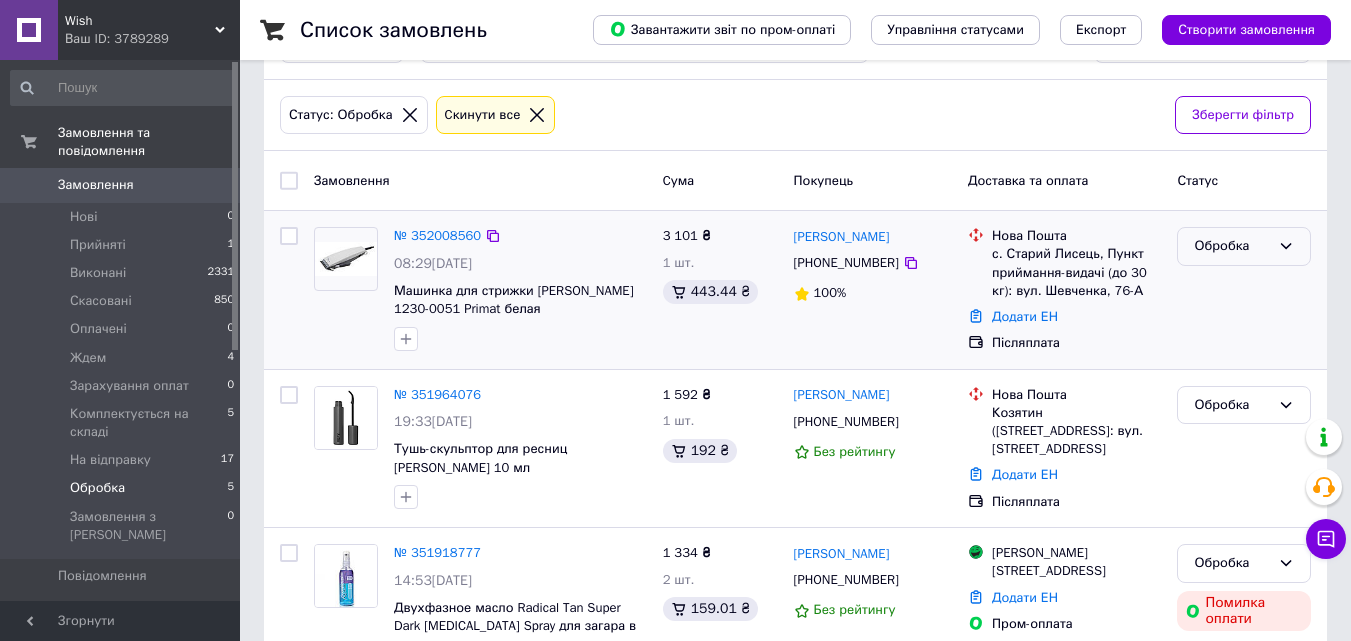 click on "Обробка" at bounding box center (1232, 246) 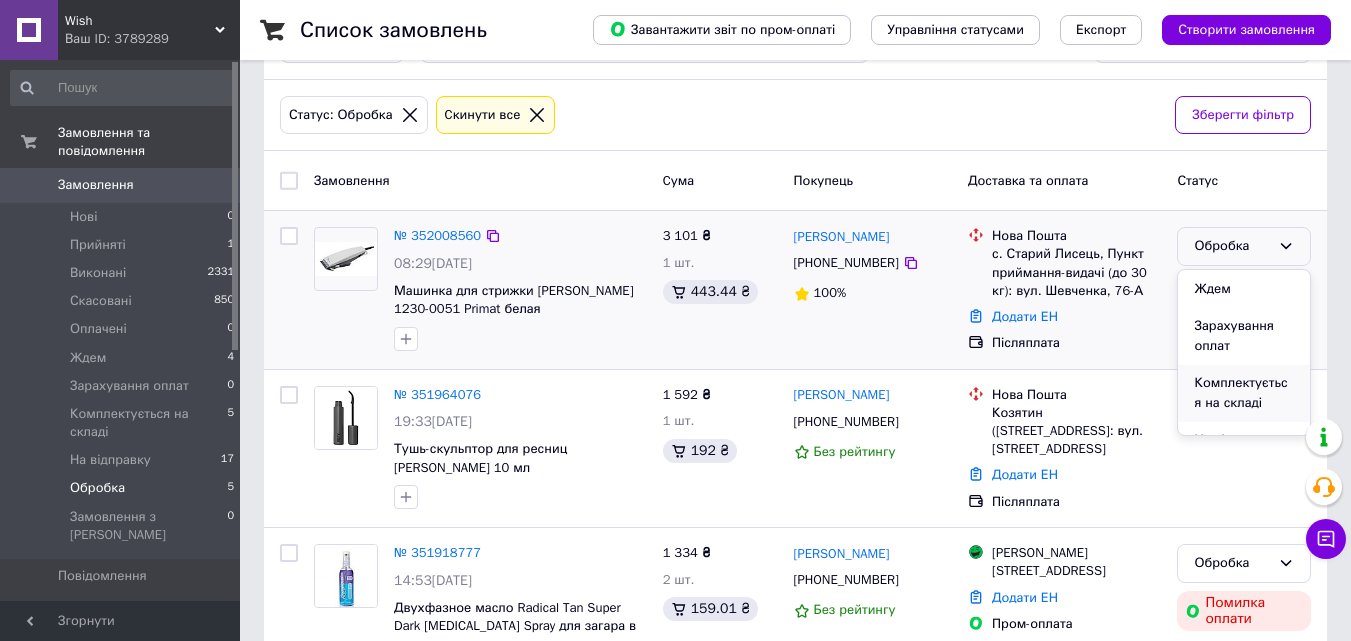scroll, scrollTop: 168, scrollLeft: 0, axis: vertical 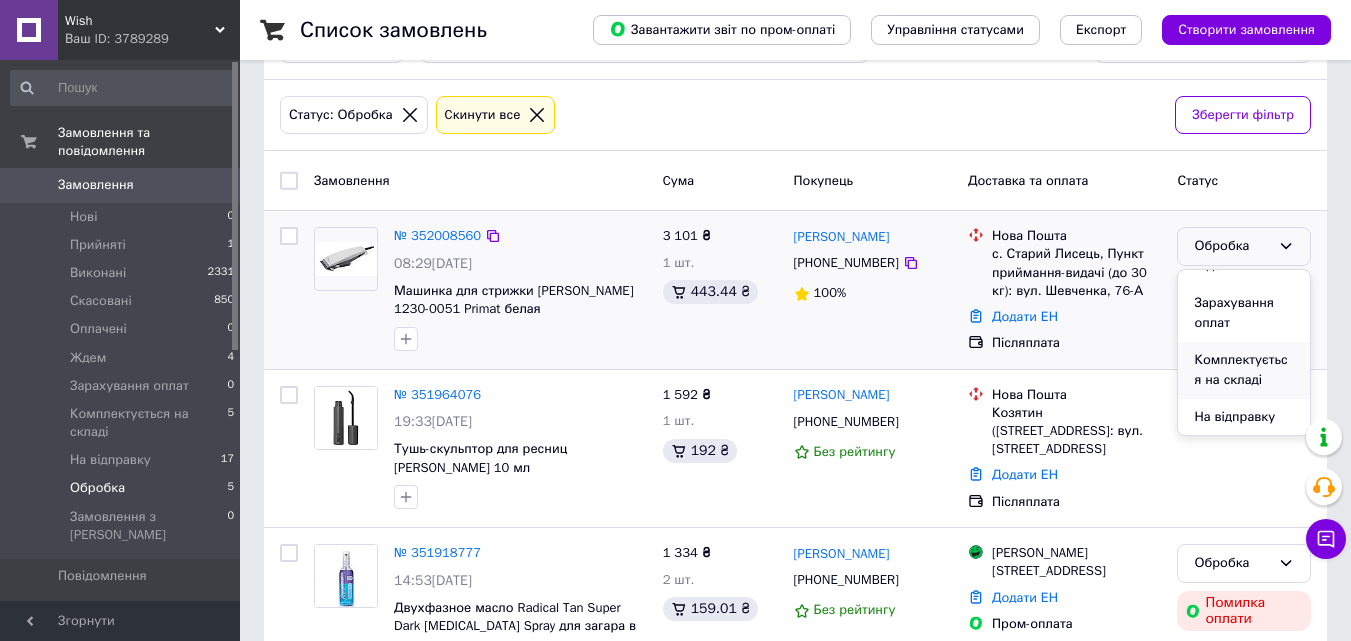 click on "Комплектується на складі" at bounding box center [1244, 370] 